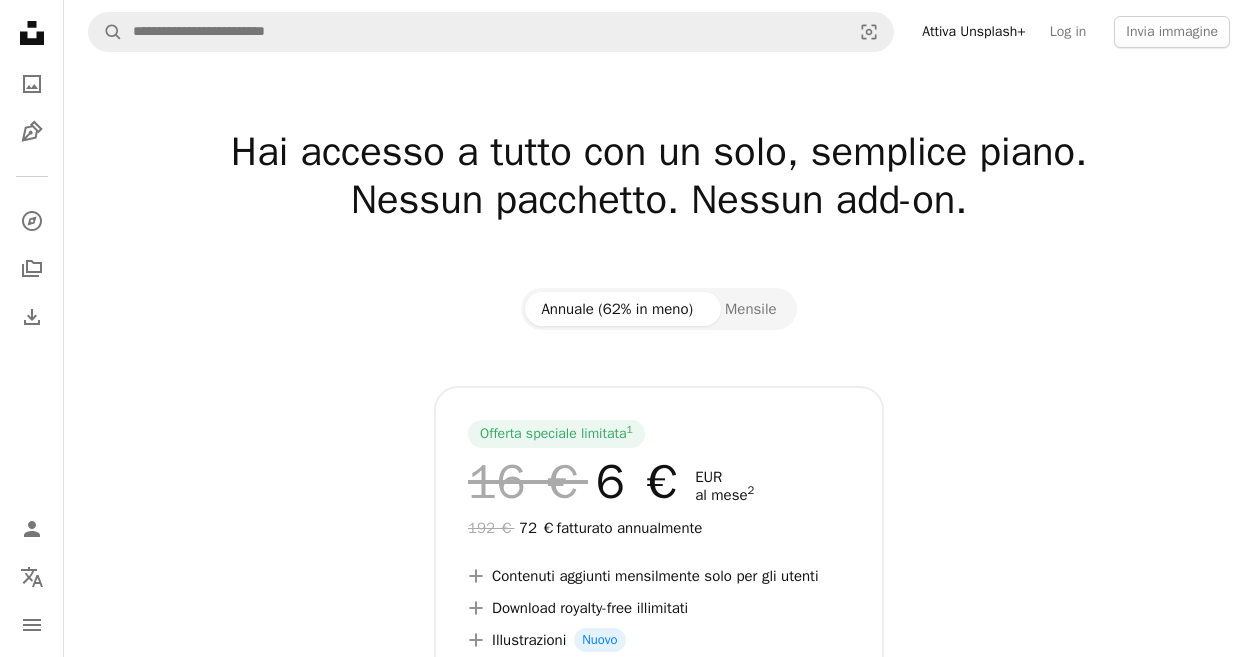 scroll, scrollTop: 0, scrollLeft: 0, axis: both 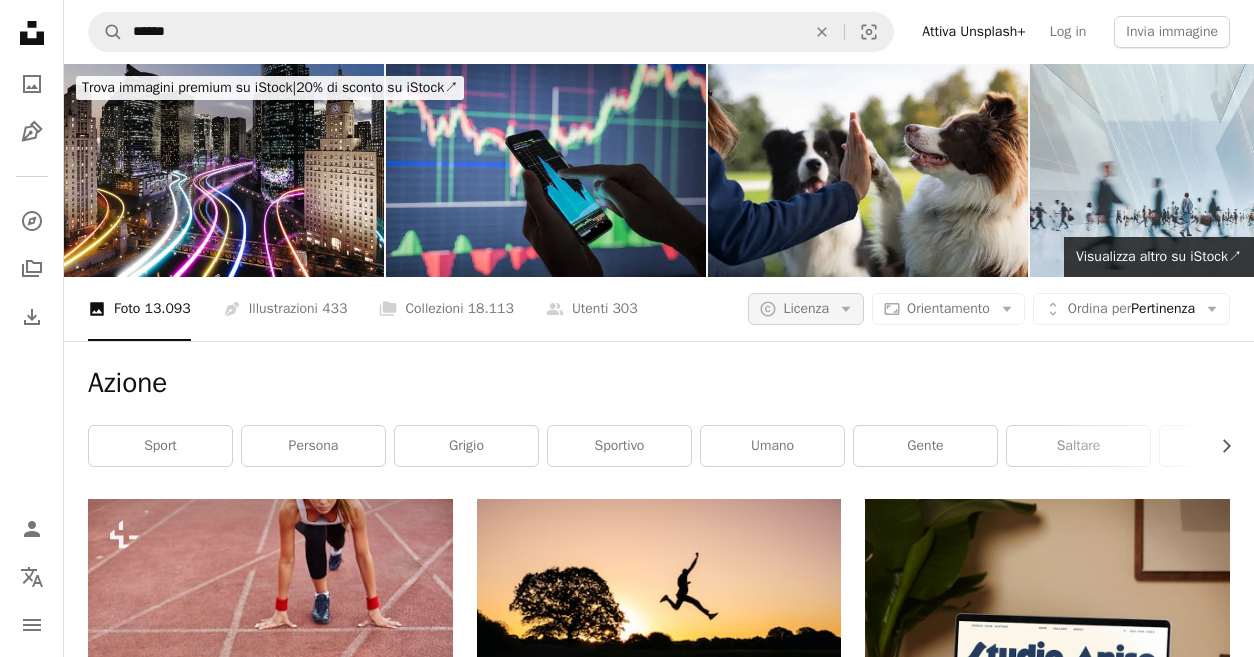 click 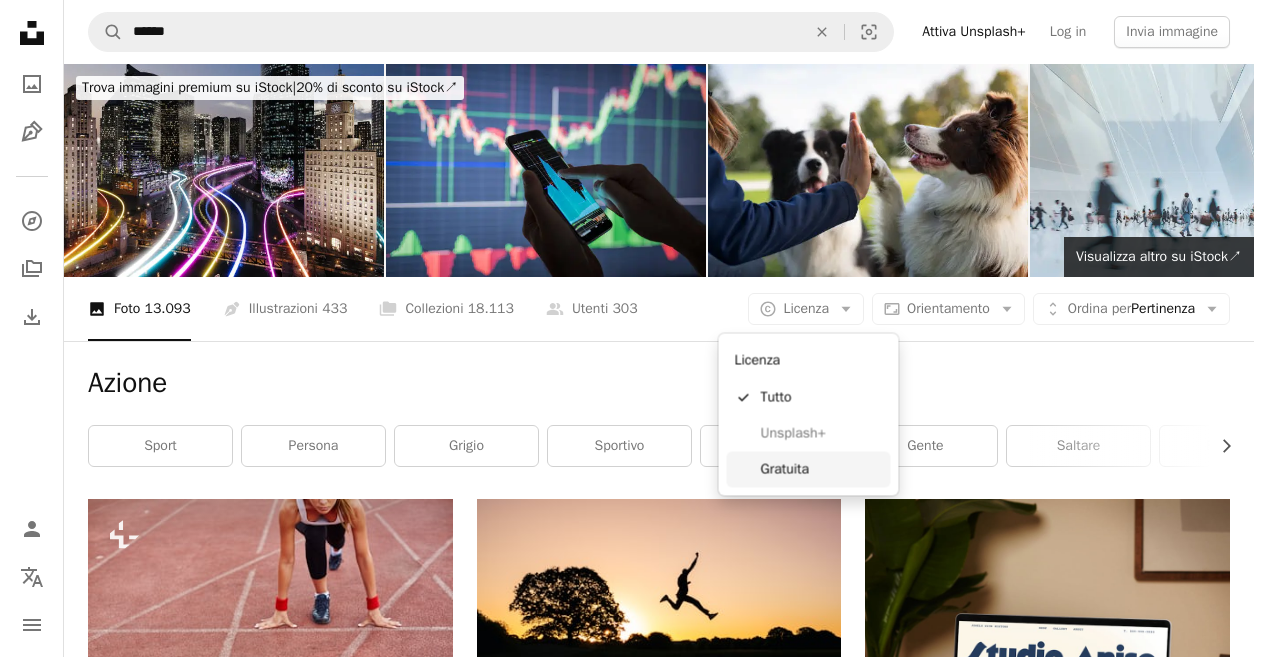 click on "Gratuita" at bounding box center [822, 469] 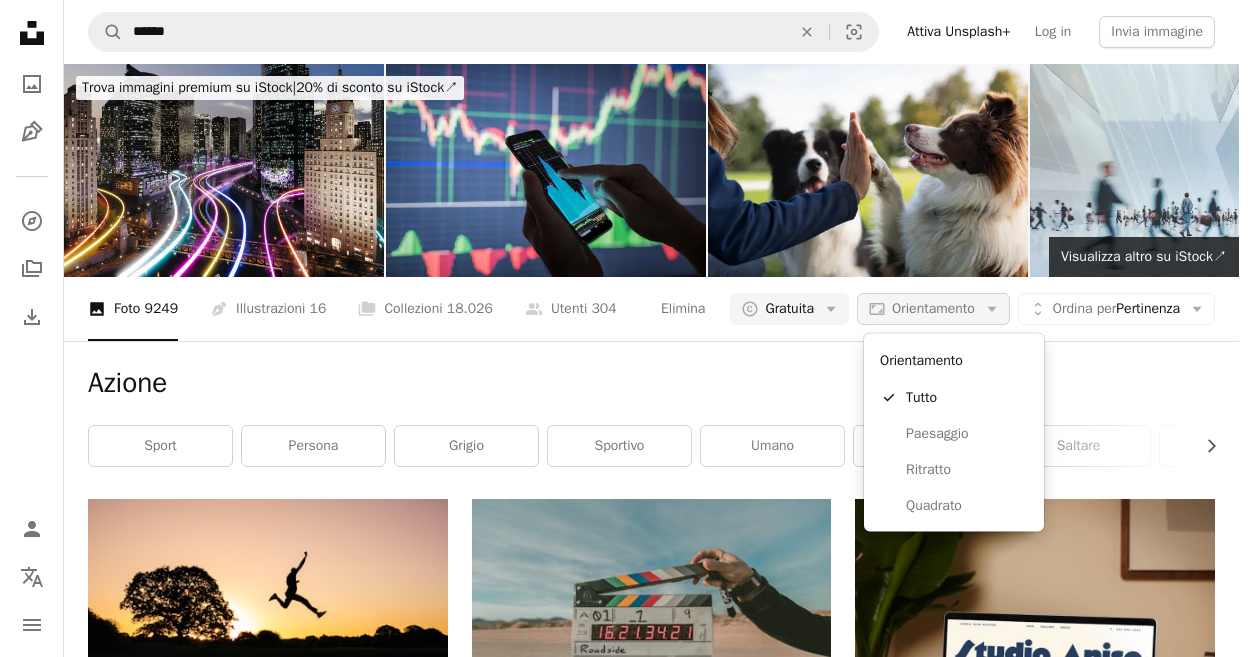click on "Arrow down" 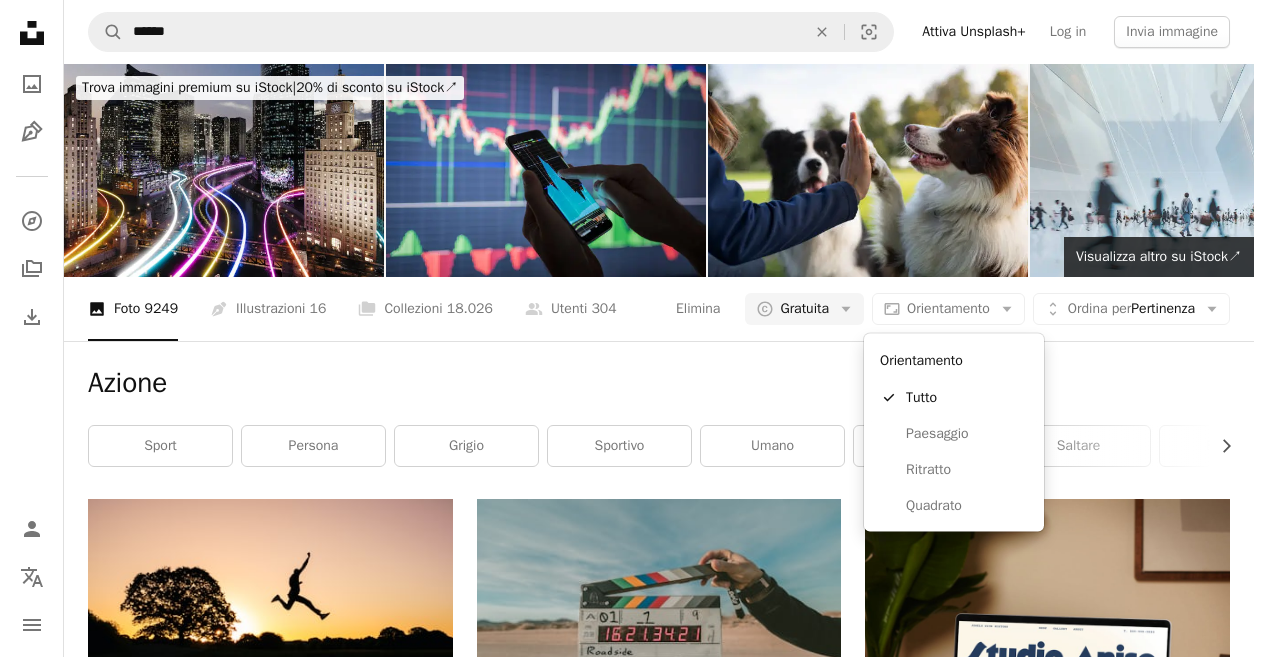 click on "[FIRST] [LAST]" at bounding box center (627, 328) 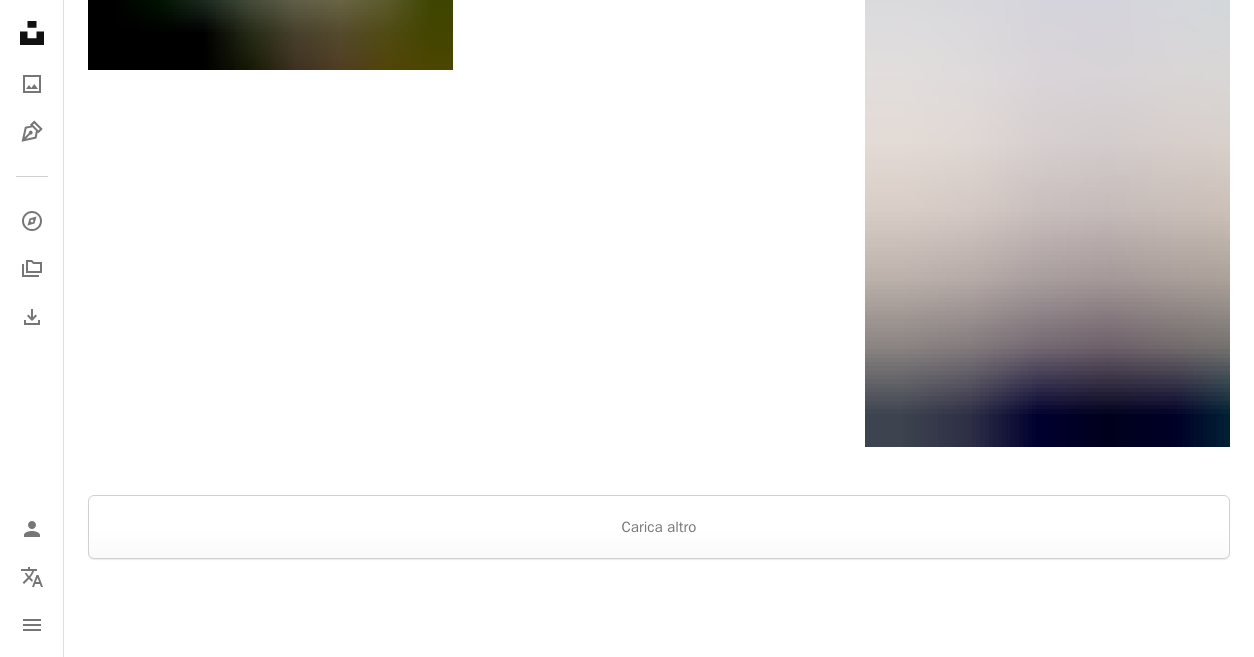 scroll, scrollTop: 2801, scrollLeft: 0, axis: vertical 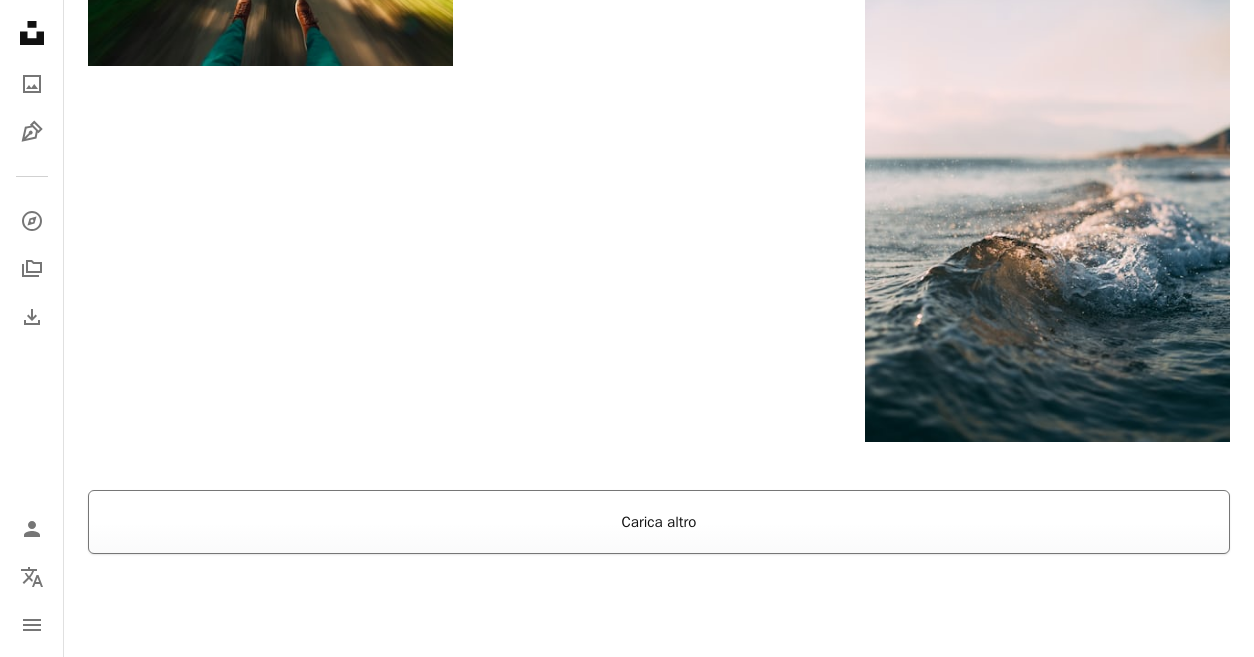 click on "Carica altro" at bounding box center (659, 522) 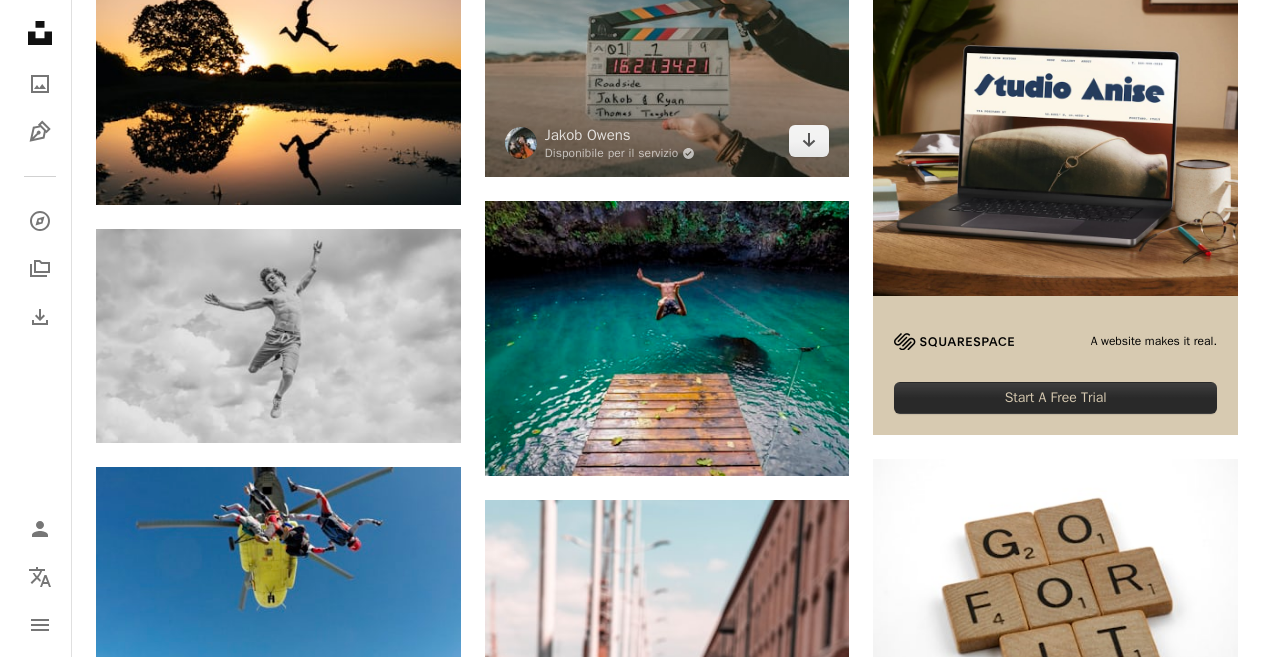 scroll, scrollTop: 719, scrollLeft: 0, axis: vertical 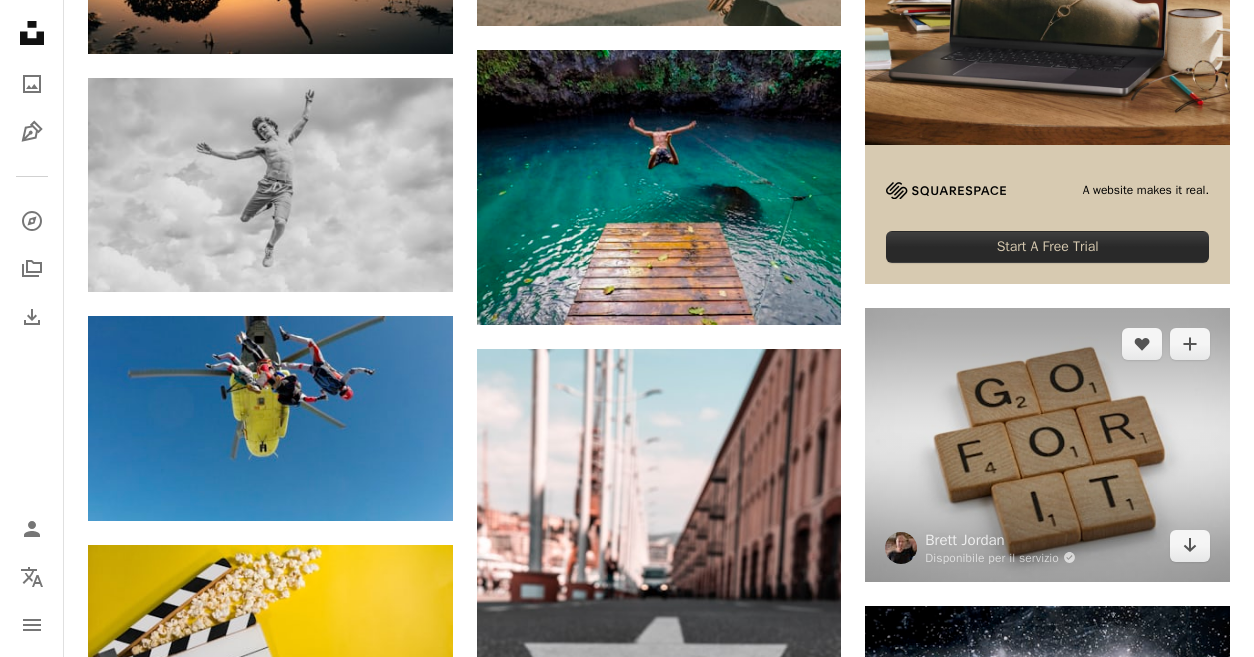 click at bounding box center (1047, 444) 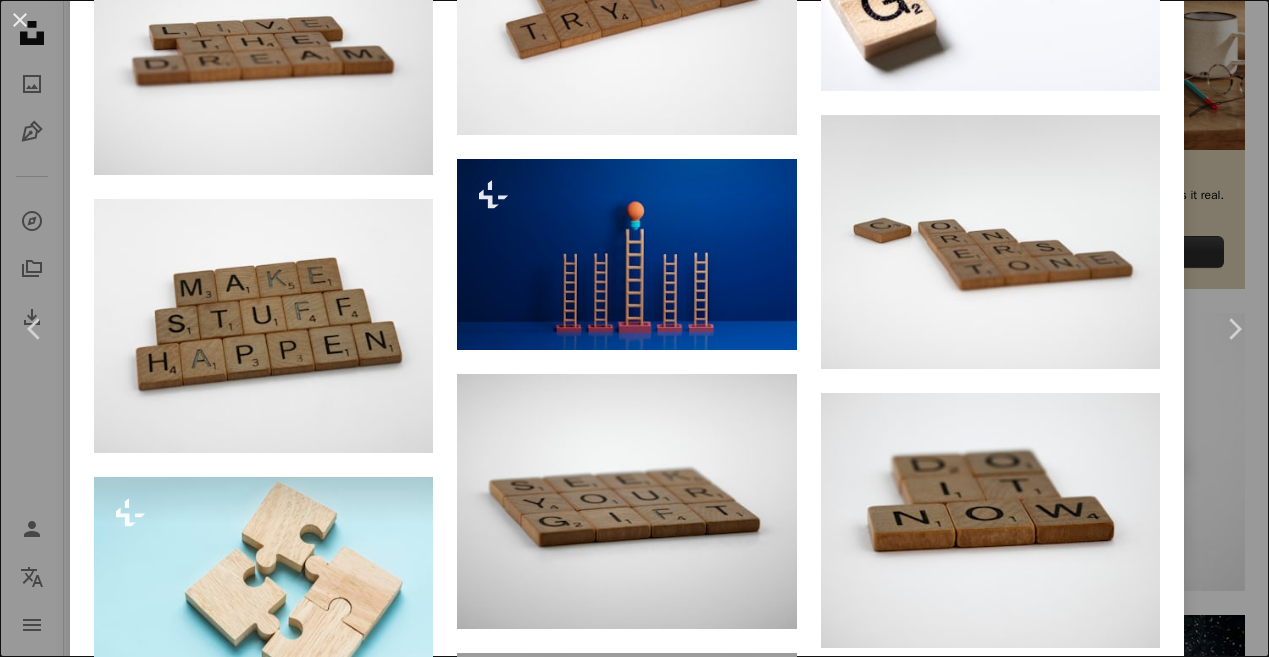scroll, scrollTop: 6135, scrollLeft: 0, axis: vertical 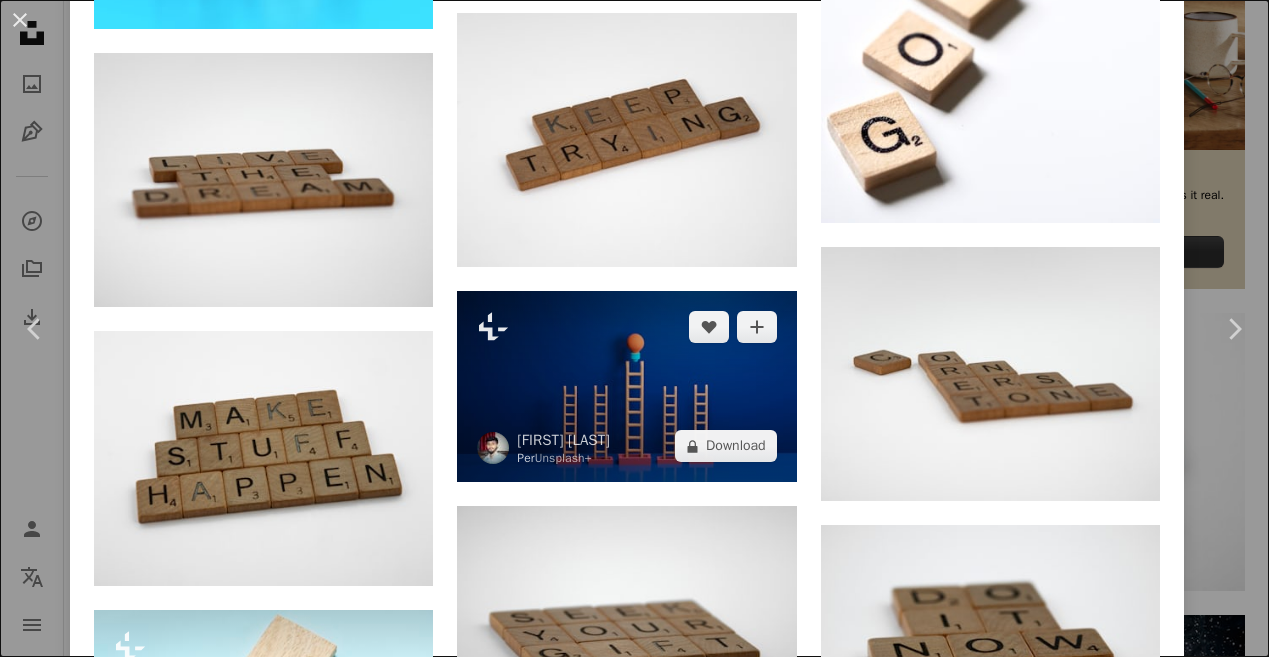 click at bounding box center (626, 386) 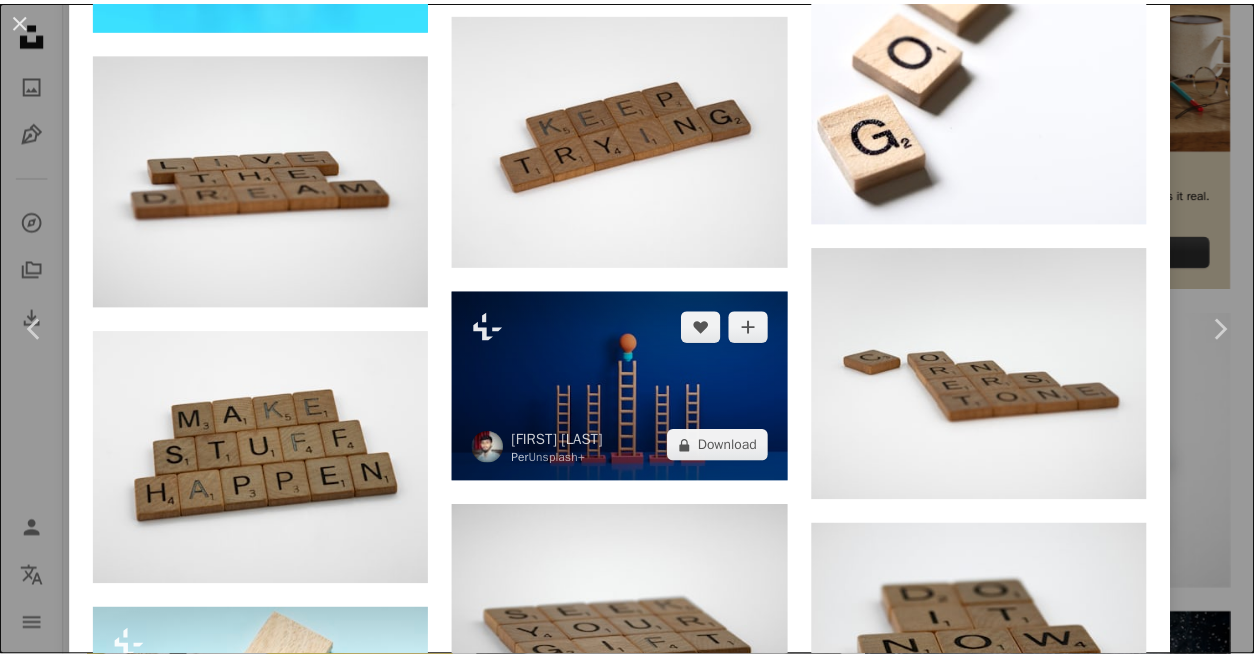scroll, scrollTop: 0, scrollLeft: 0, axis: both 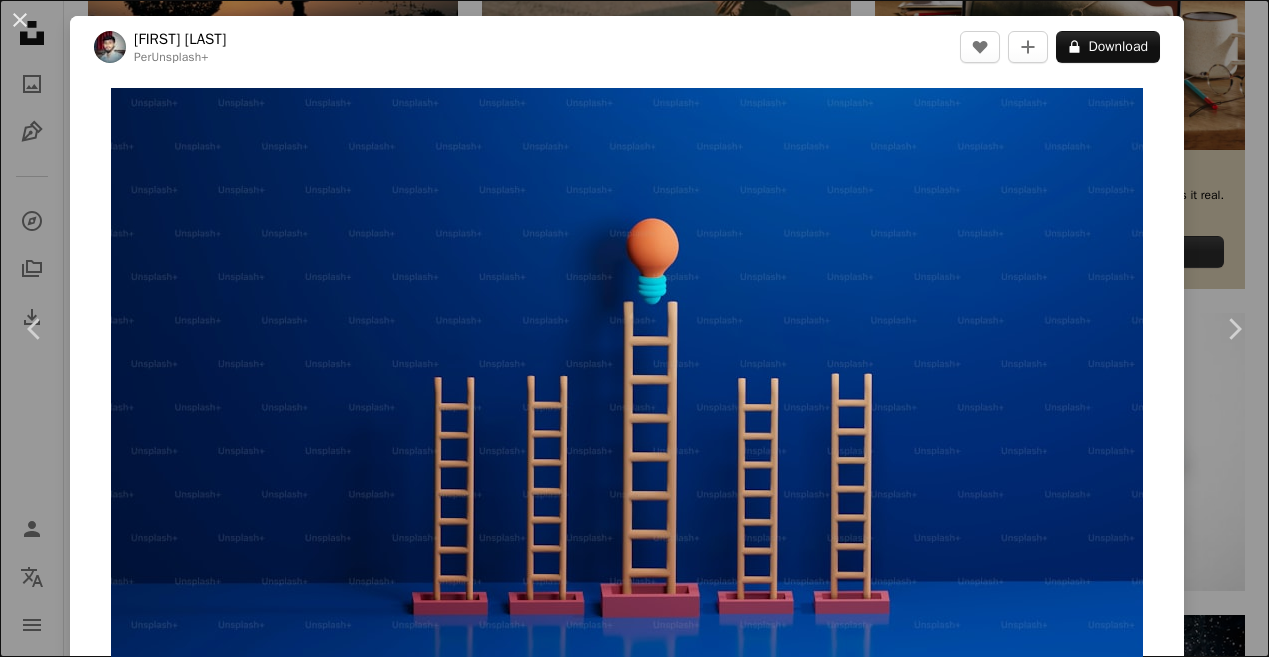 drag, startPoint x: 24, startPoint y: 19, endPoint x: 29, endPoint y: 30, distance: 12.083046 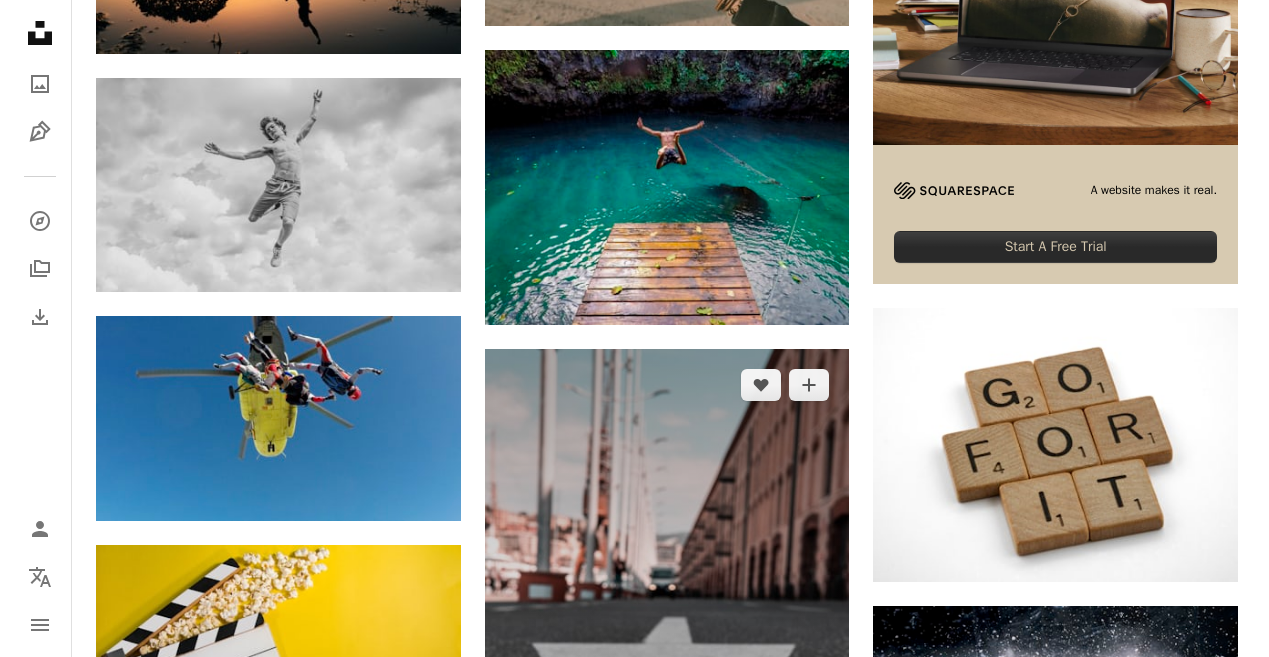 scroll, scrollTop: 723, scrollLeft: 0, axis: vertical 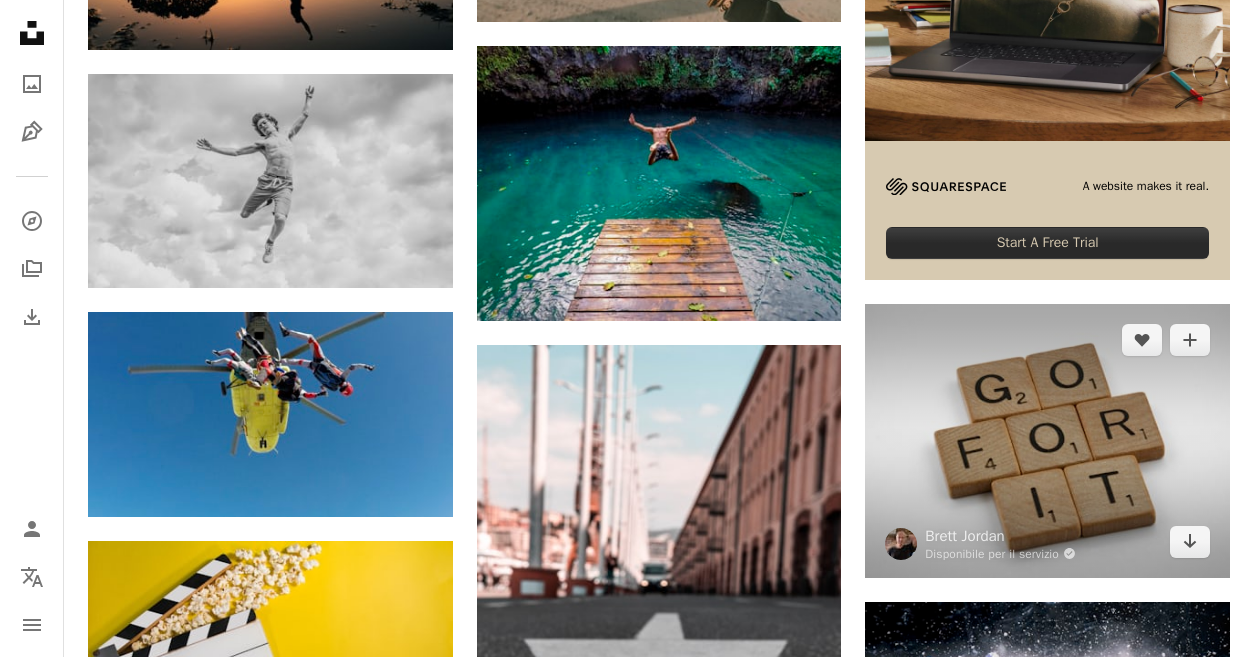 click at bounding box center (1047, 440) 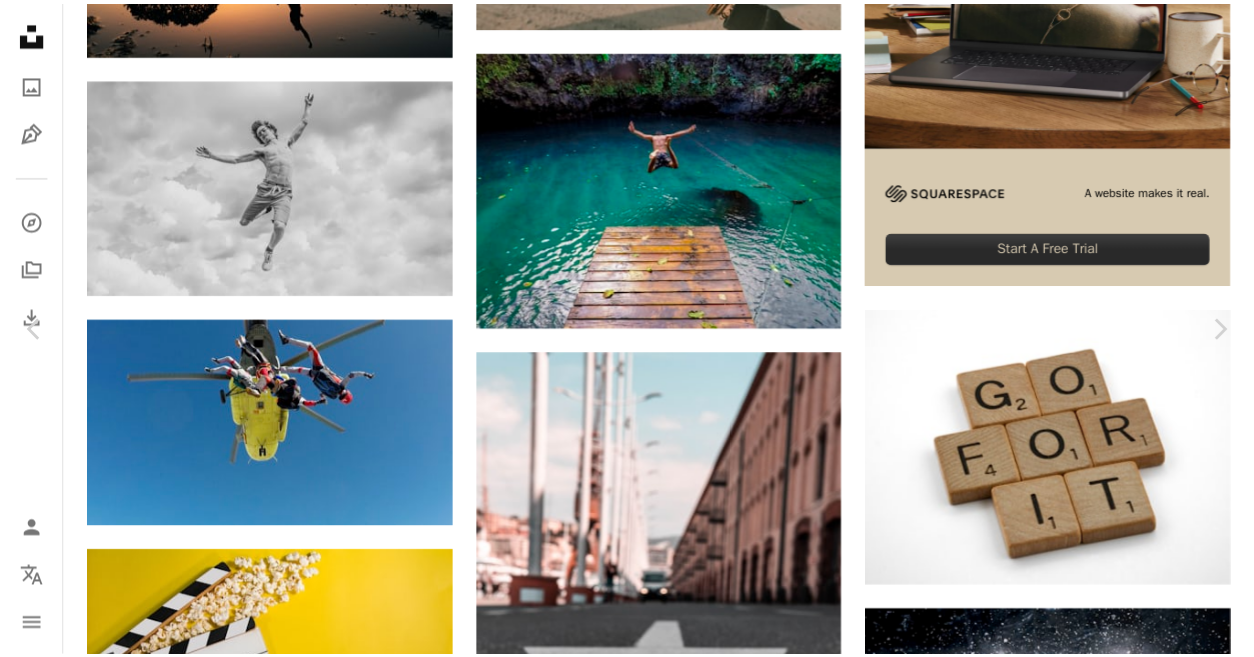 scroll, scrollTop: 0, scrollLeft: 0, axis: both 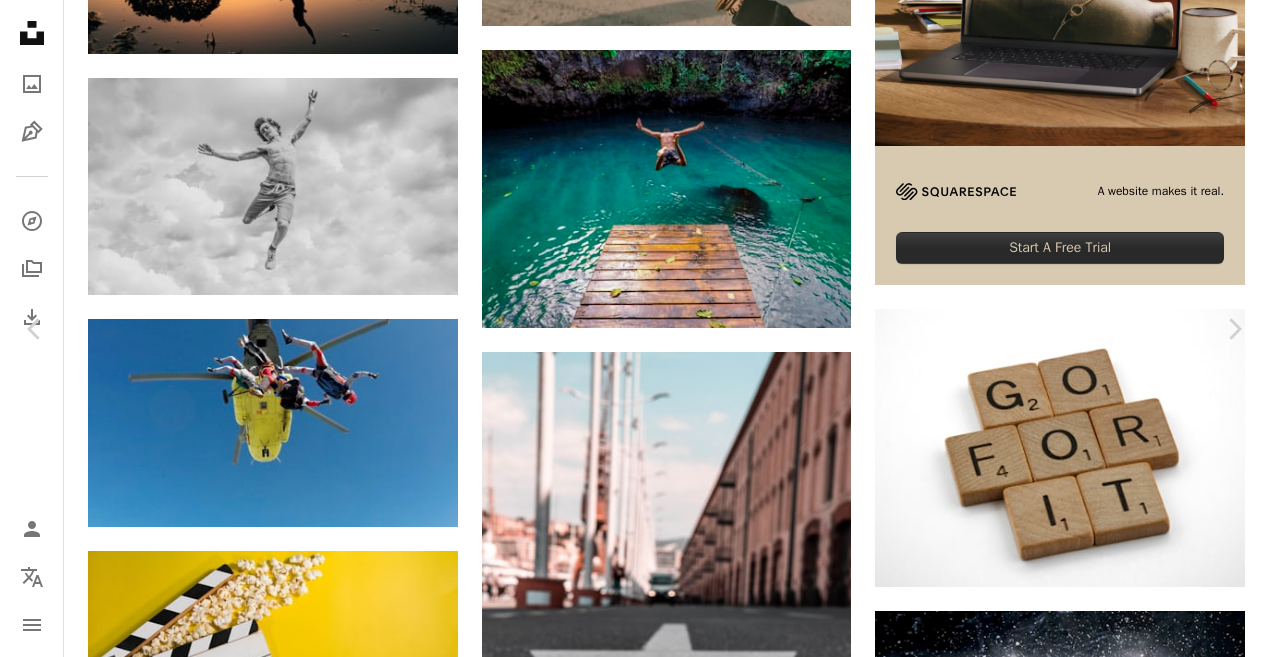 click on "An X shape" at bounding box center [20, 20] 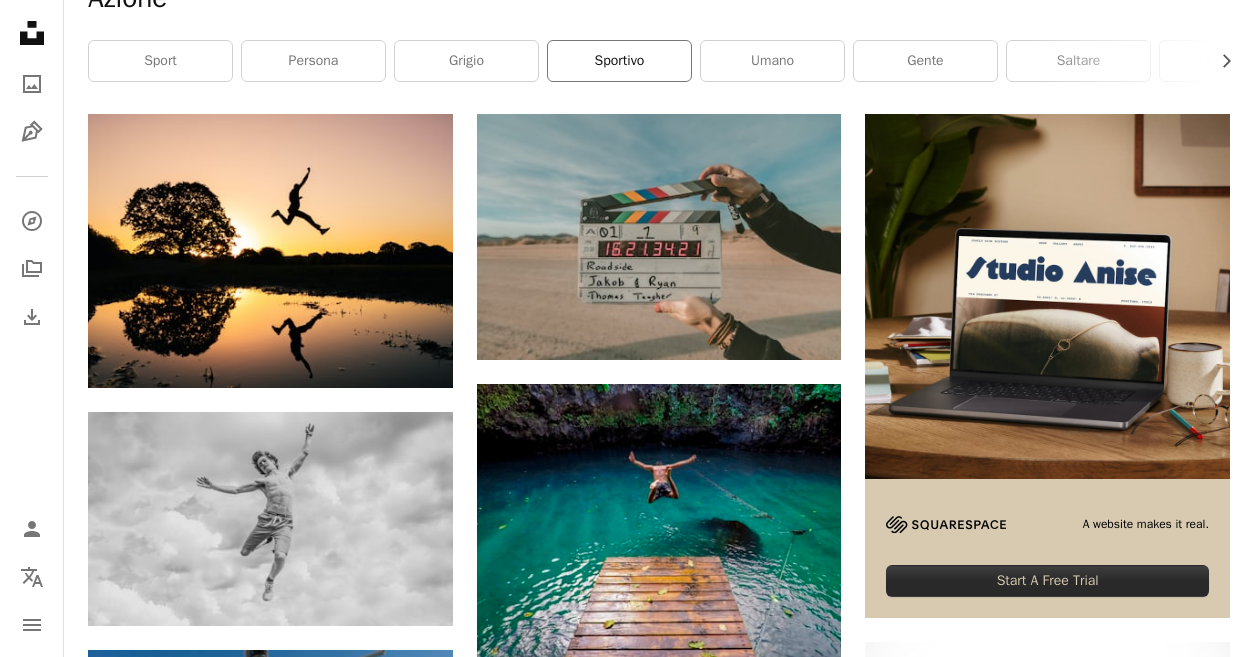 scroll, scrollTop: 0, scrollLeft: 0, axis: both 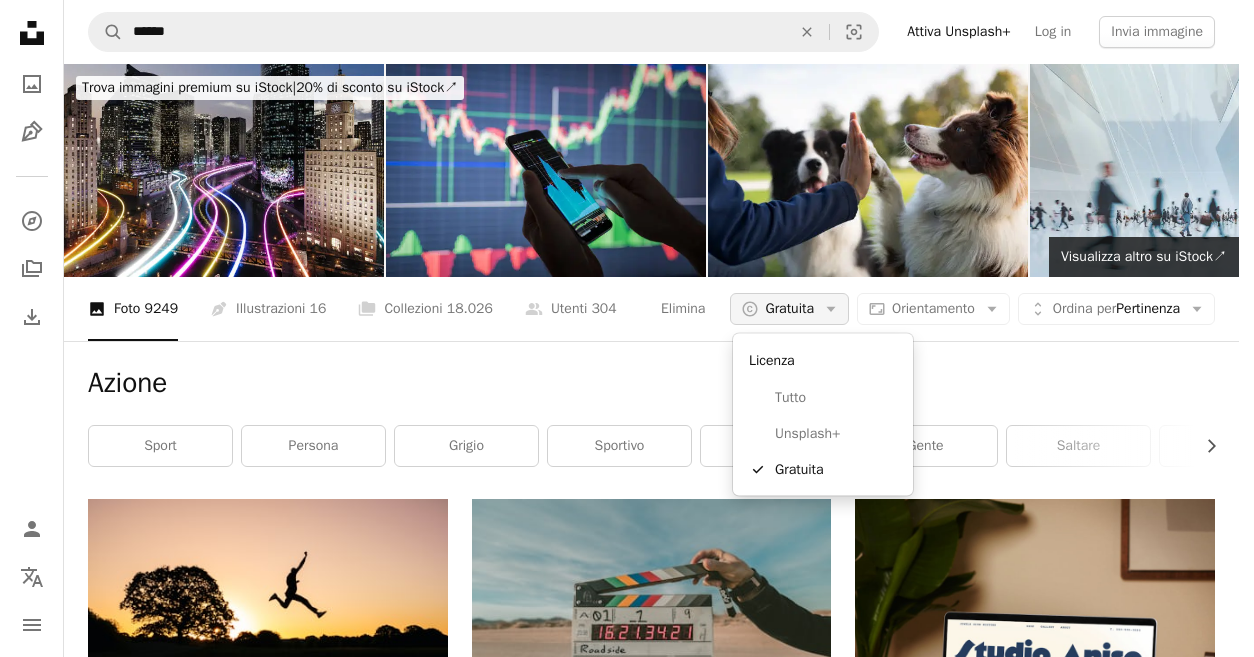 click on "Arrow down" 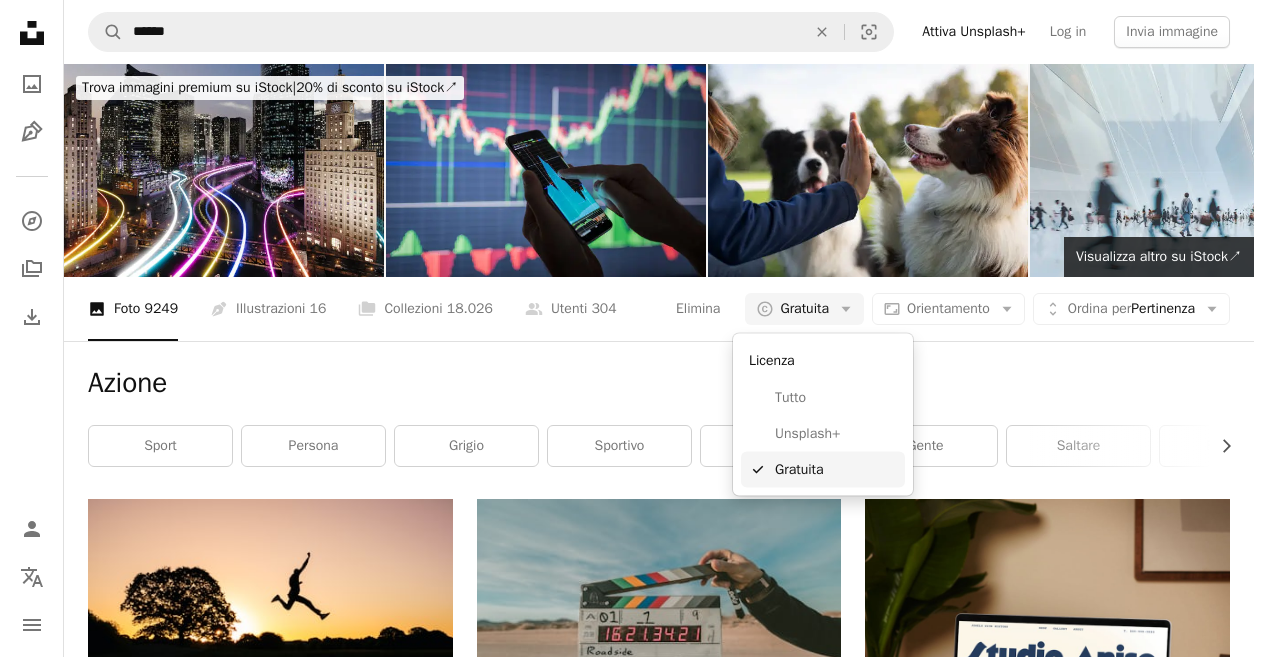 click on "Gratuita" at bounding box center [836, 469] 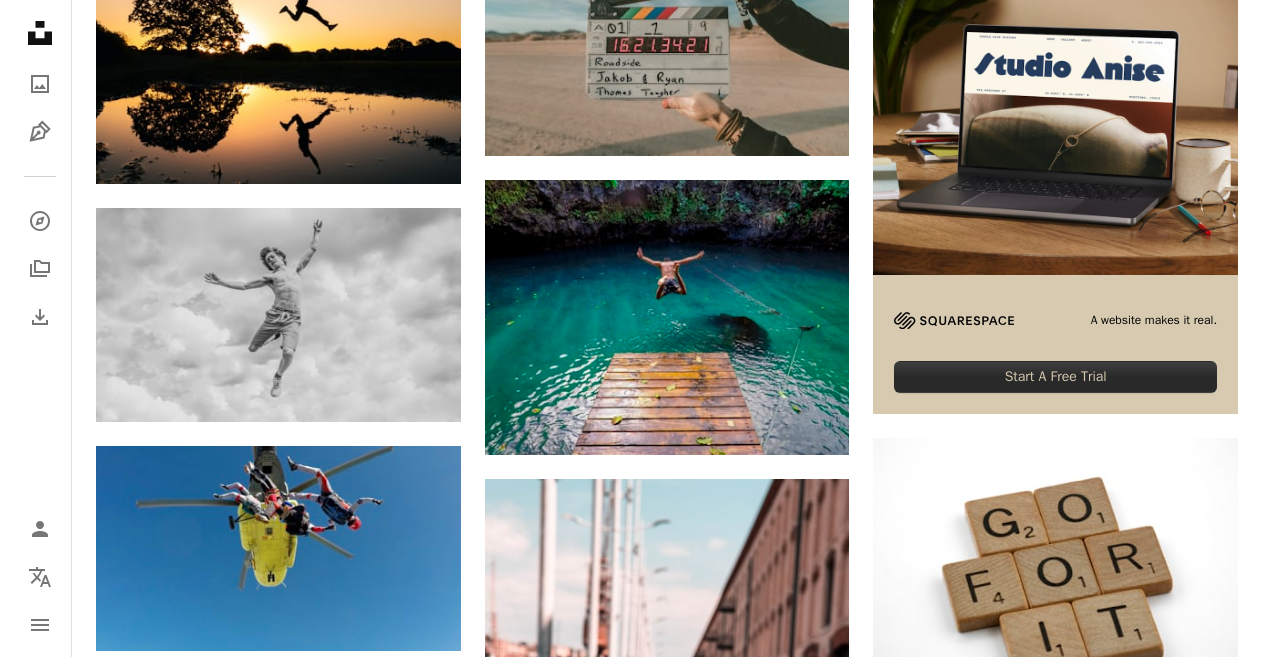 scroll, scrollTop: 658, scrollLeft: 0, axis: vertical 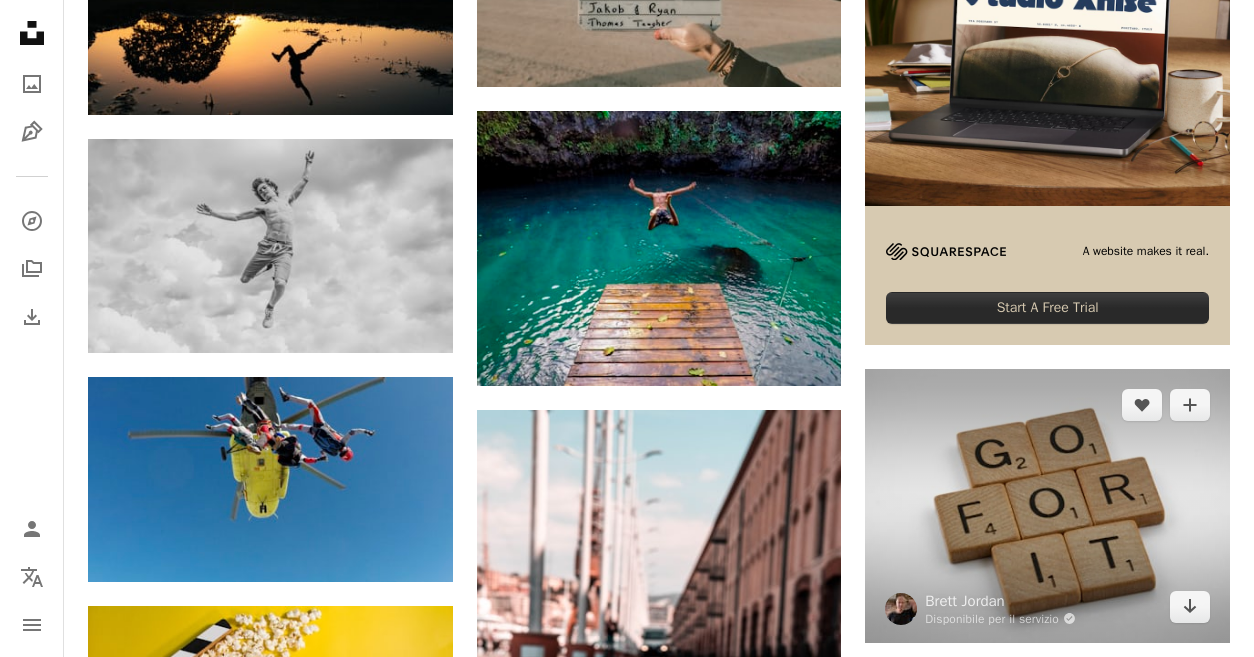 click at bounding box center (1047, 505) 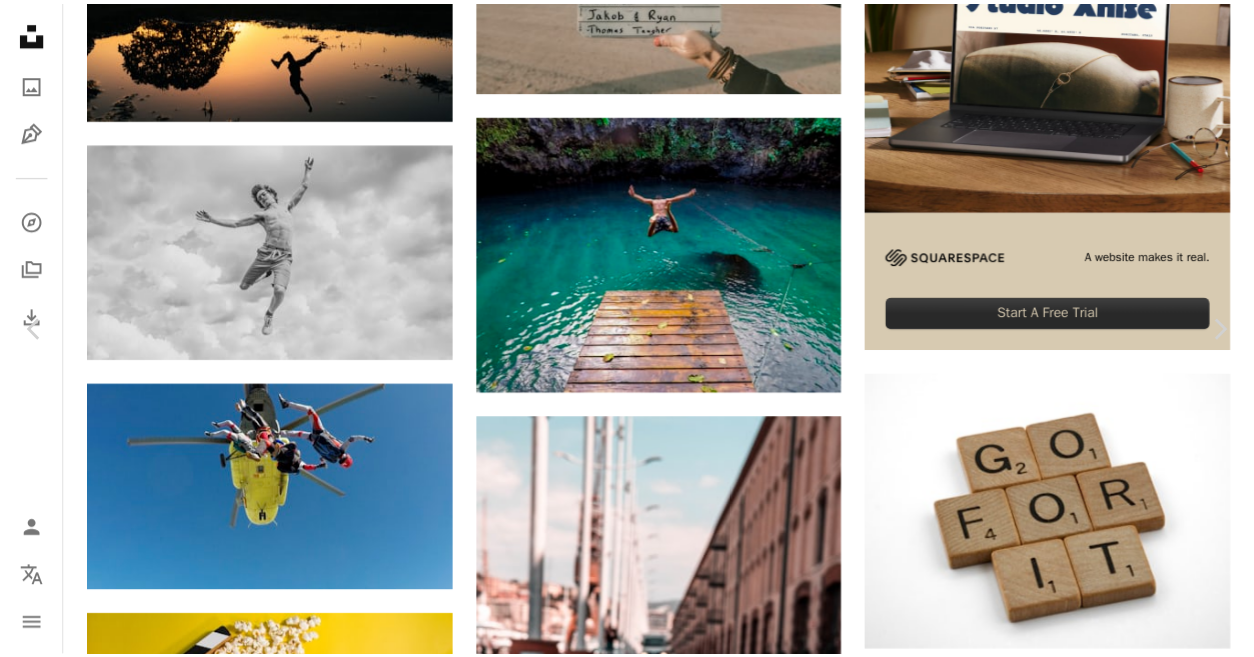 scroll, scrollTop: 11629, scrollLeft: 0, axis: vertical 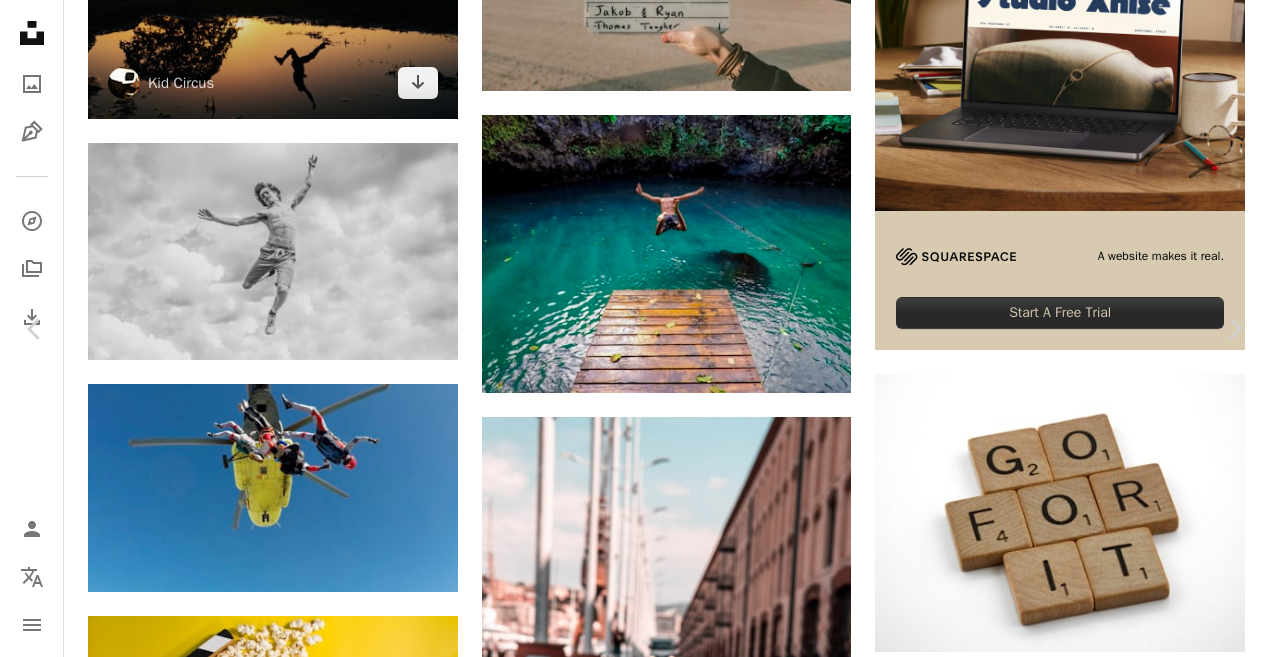 drag, startPoint x: 18, startPoint y: 13, endPoint x: 114, endPoint y: 84, distance: 119.40268 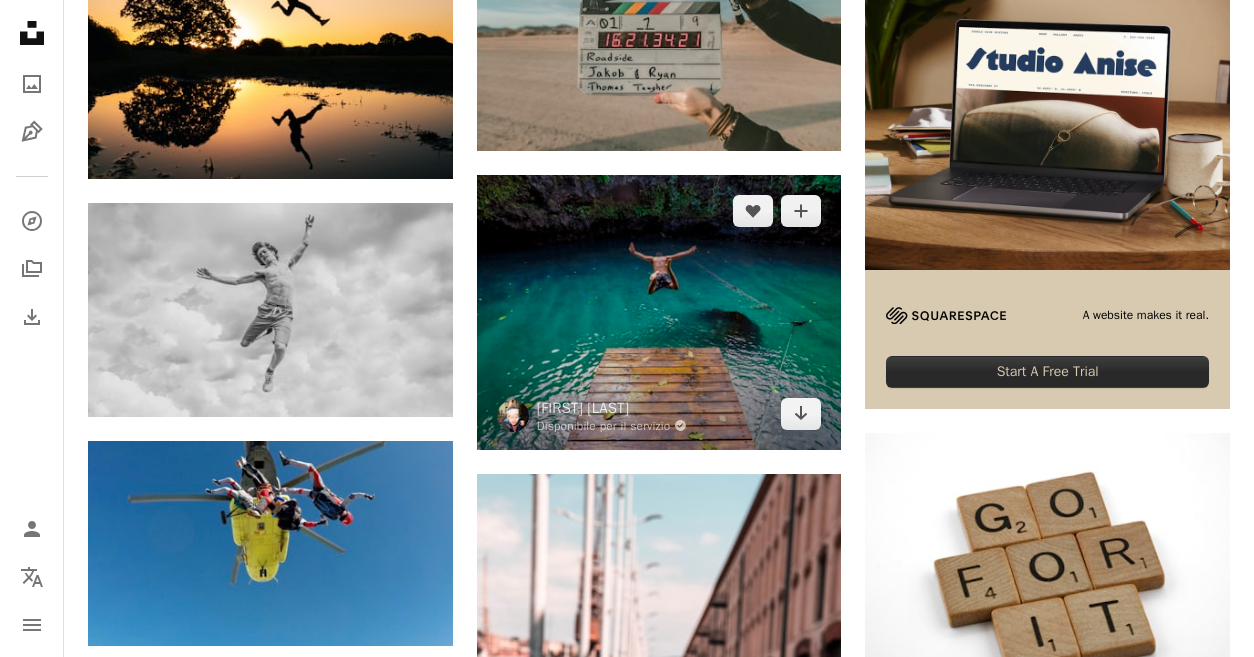 scroll, scrollTop: 0, scrollLeft: 0, axis: both 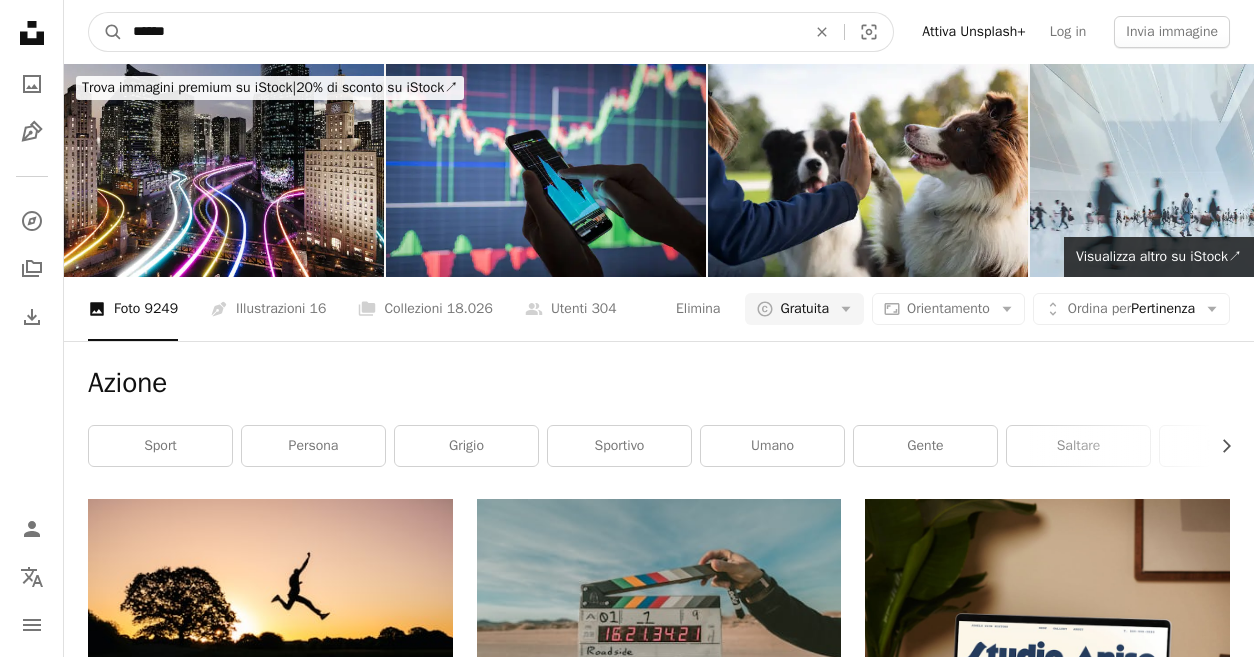 click on "******" at bounding box center (461, 32) 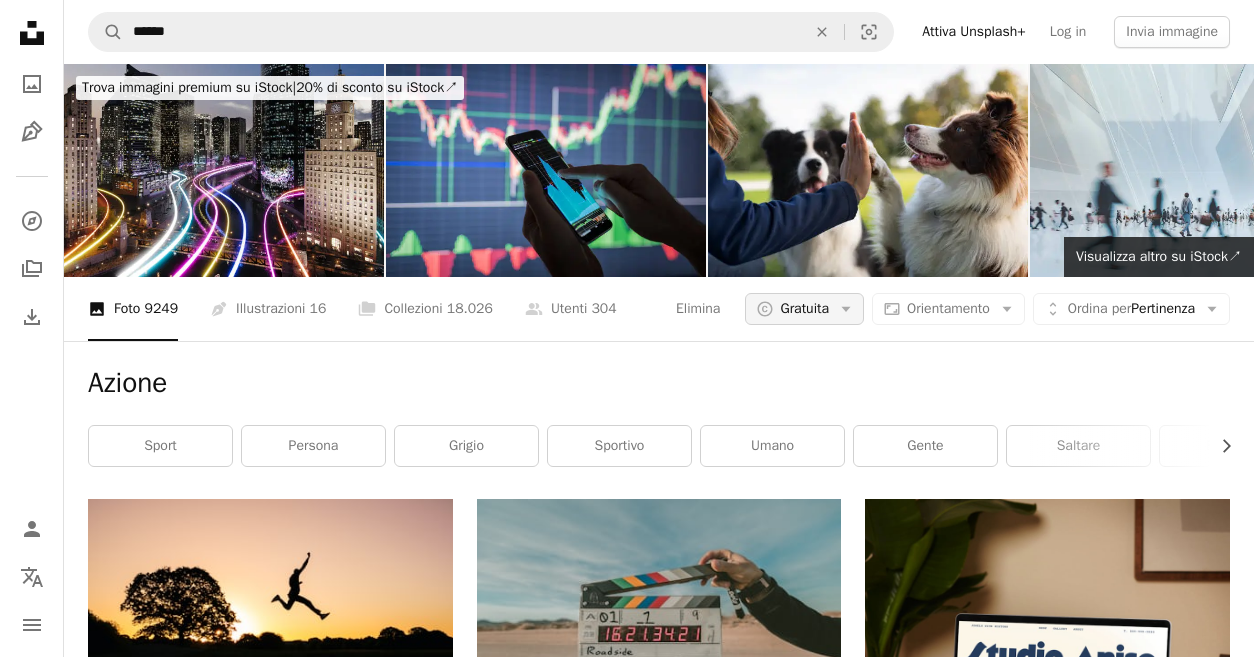 click on "Gratuita" at bounding box center [804, 309] 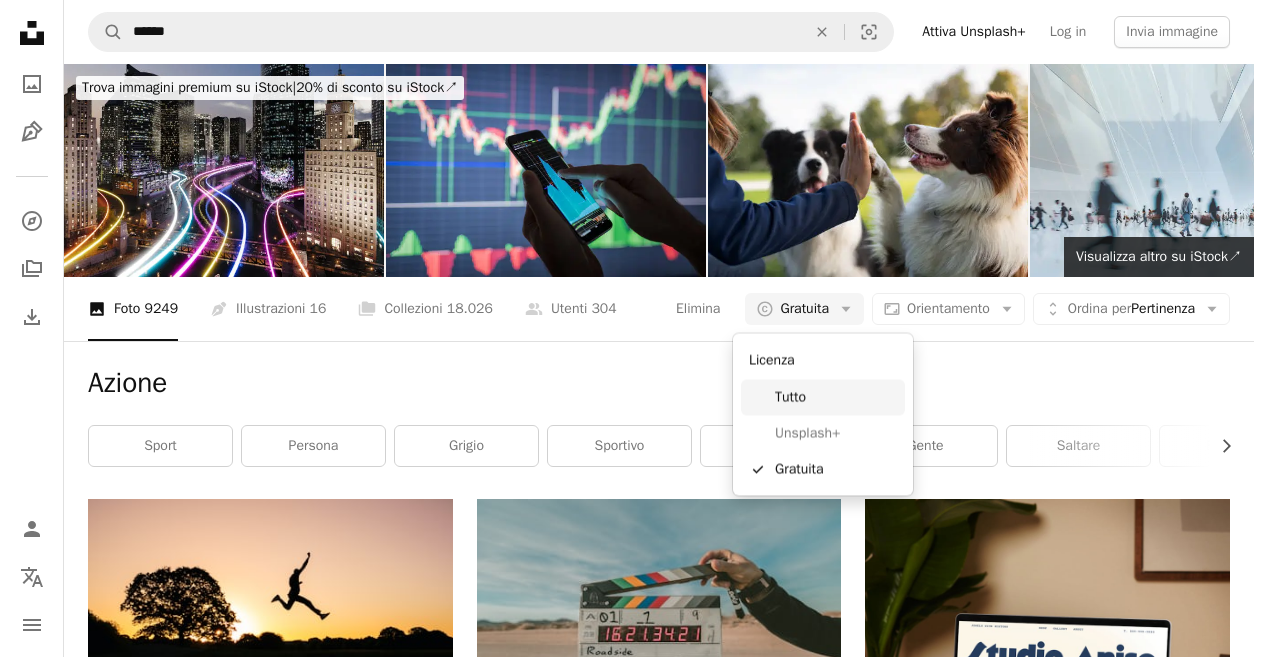 click on "Tutto" at bounding box center [836, 398] 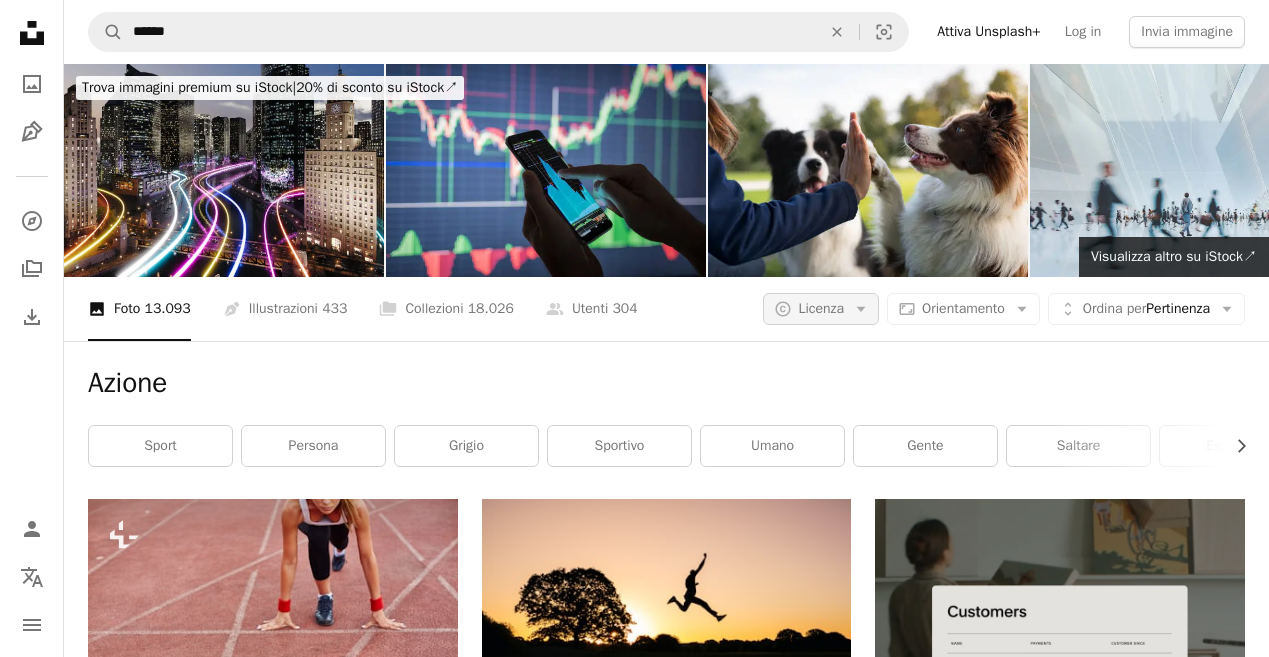 click on "Licenza" at bounding box center (821, 308) 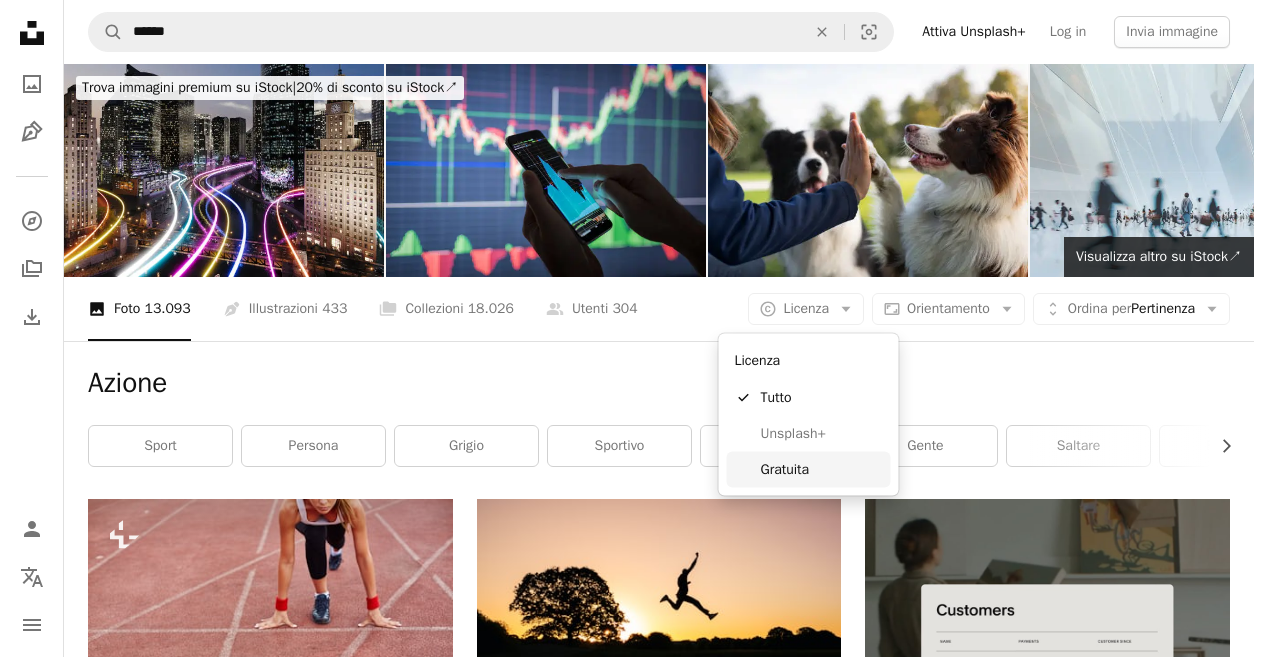 click on "Gratuita" at bounding box center (822, 469) 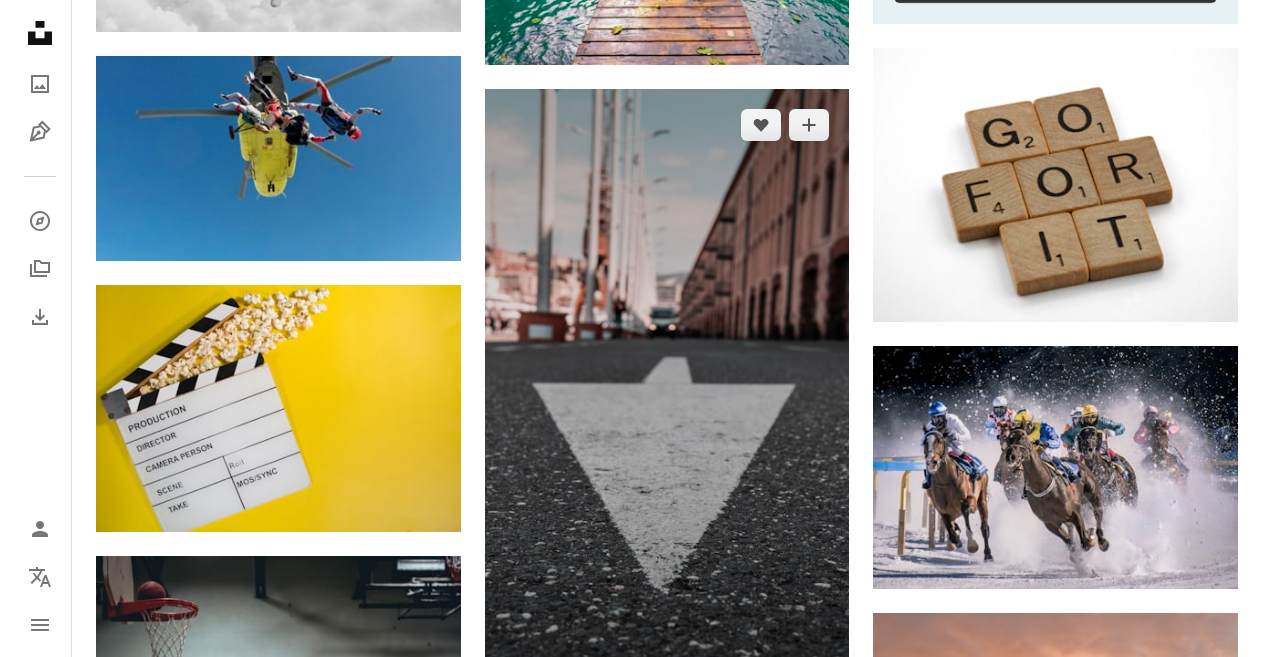 scroll, scrollTop: 987, scrollLeft: 0, axis: vertical 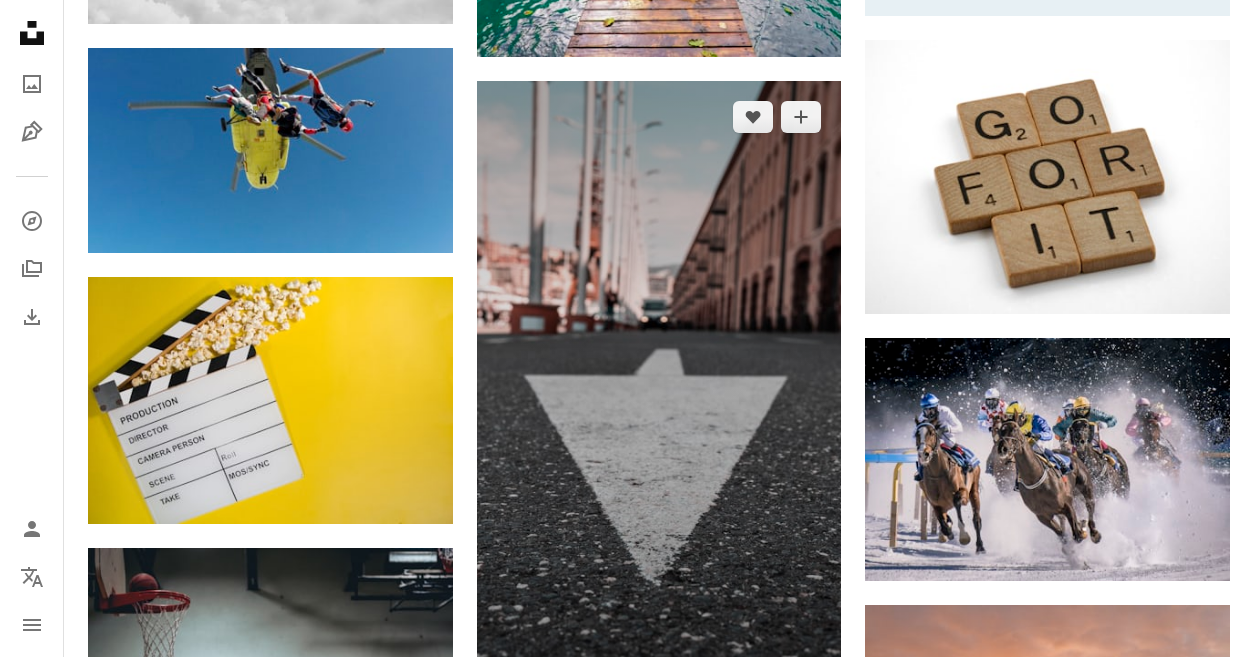 click at bounding box center (659, 405) 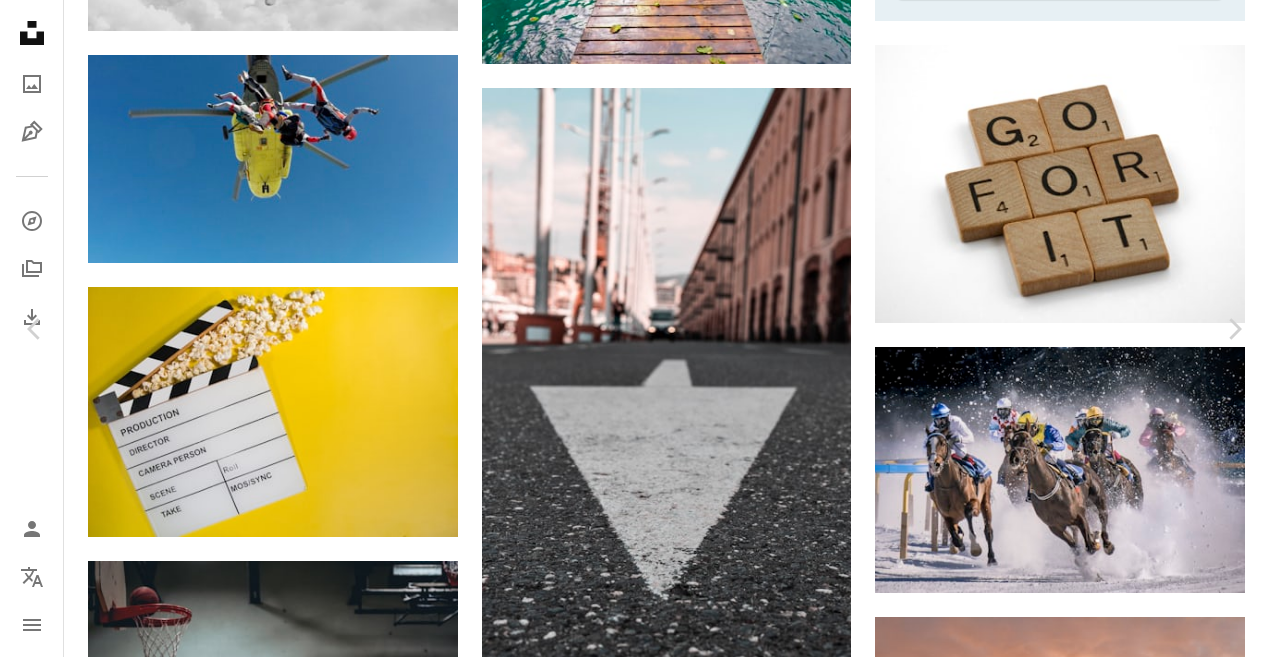 scroll, scrollTop: 11802, scrollLeft: 0, axis: vertical 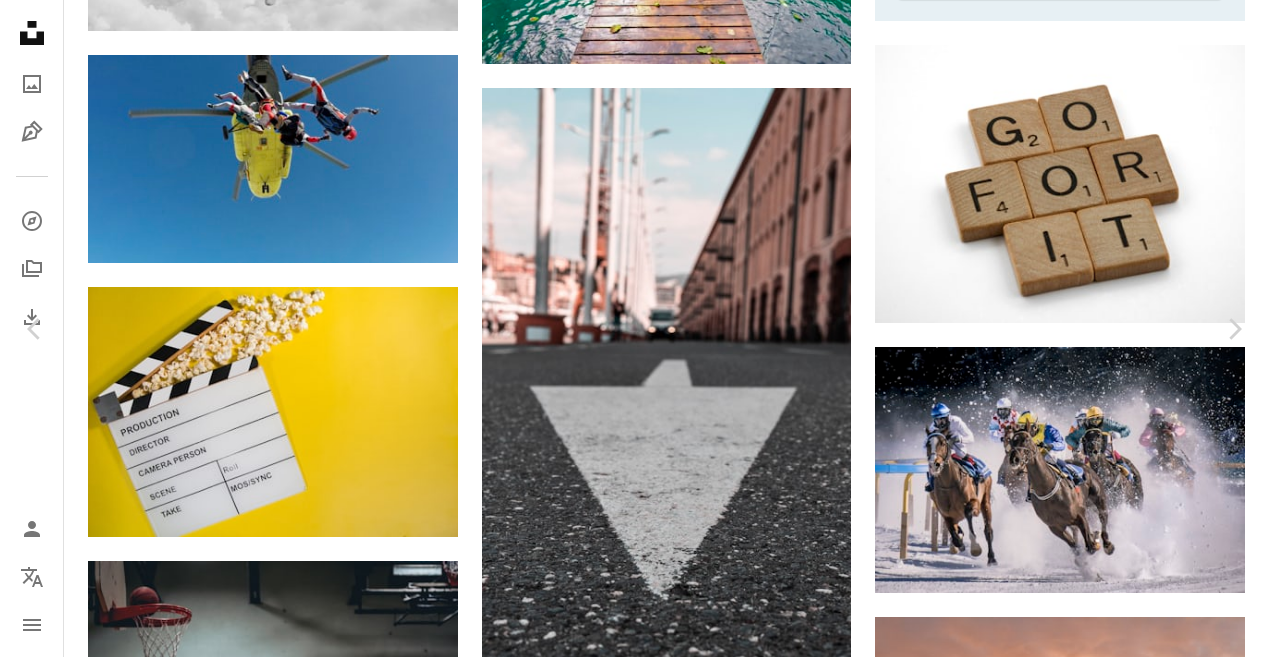 click at bounding box center [626, 11284] 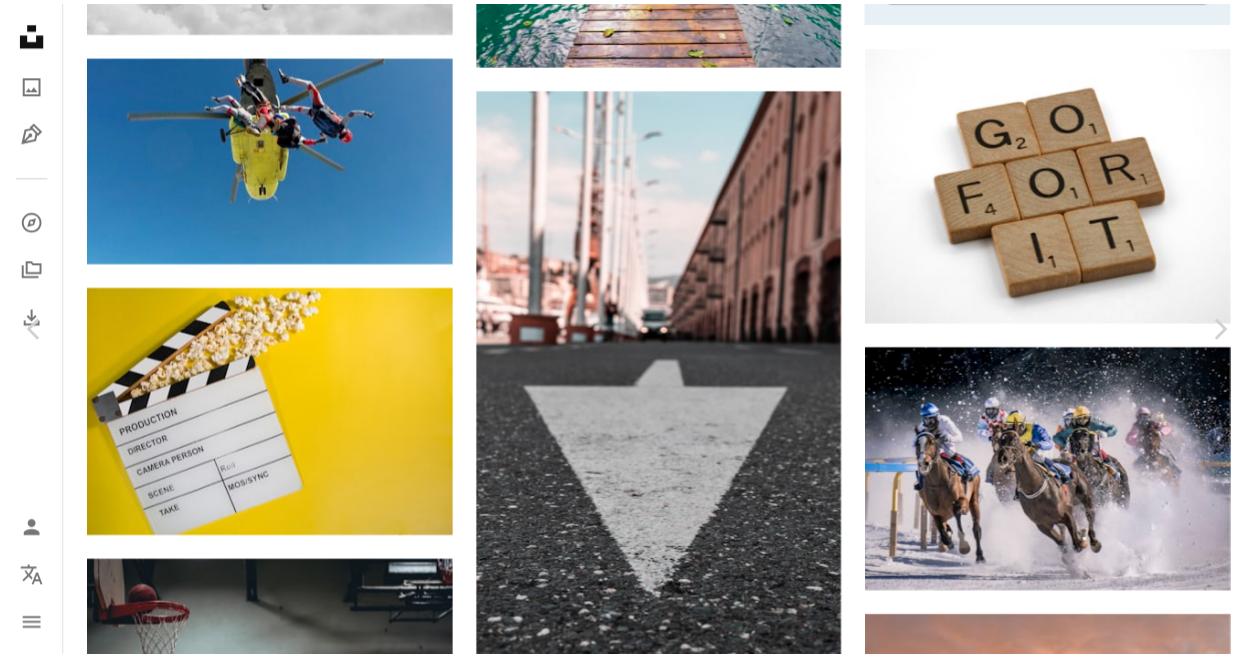 scroll, scrollTop: 94, scrollLeft: 0, axis: vertical 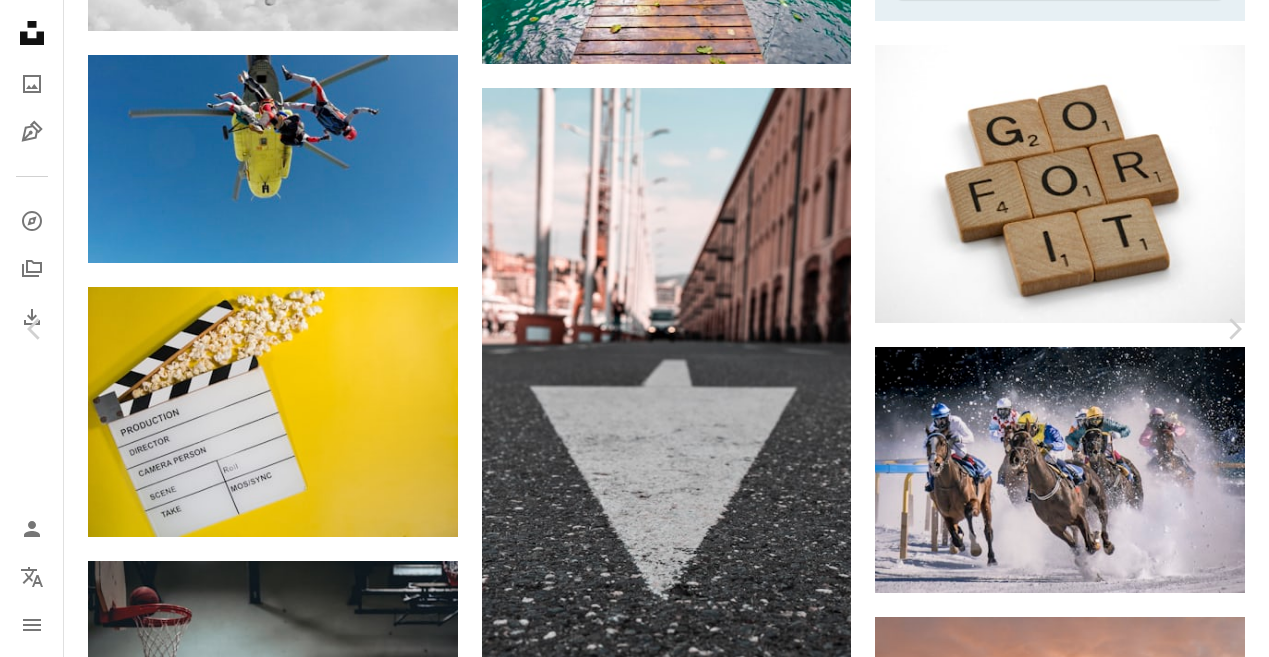 click on "Scarica gratuitamente" at bounding box center (1046, 13125) 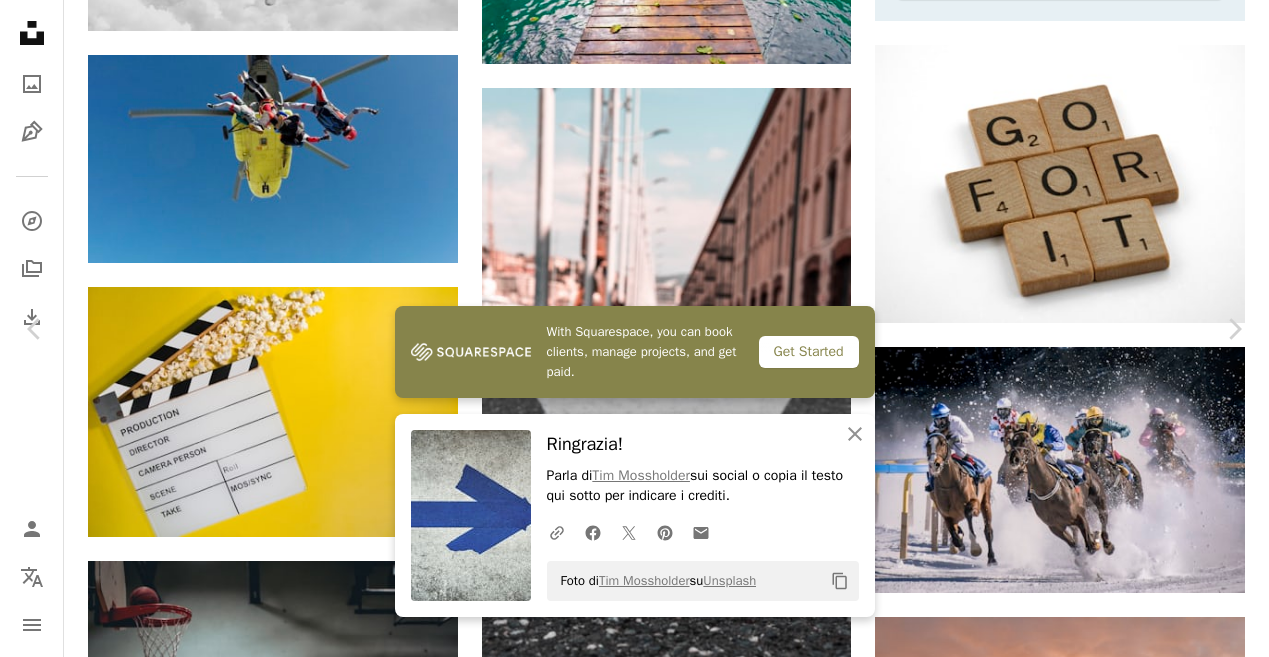 click on "An X shape" at bounding box center (20, 20) 